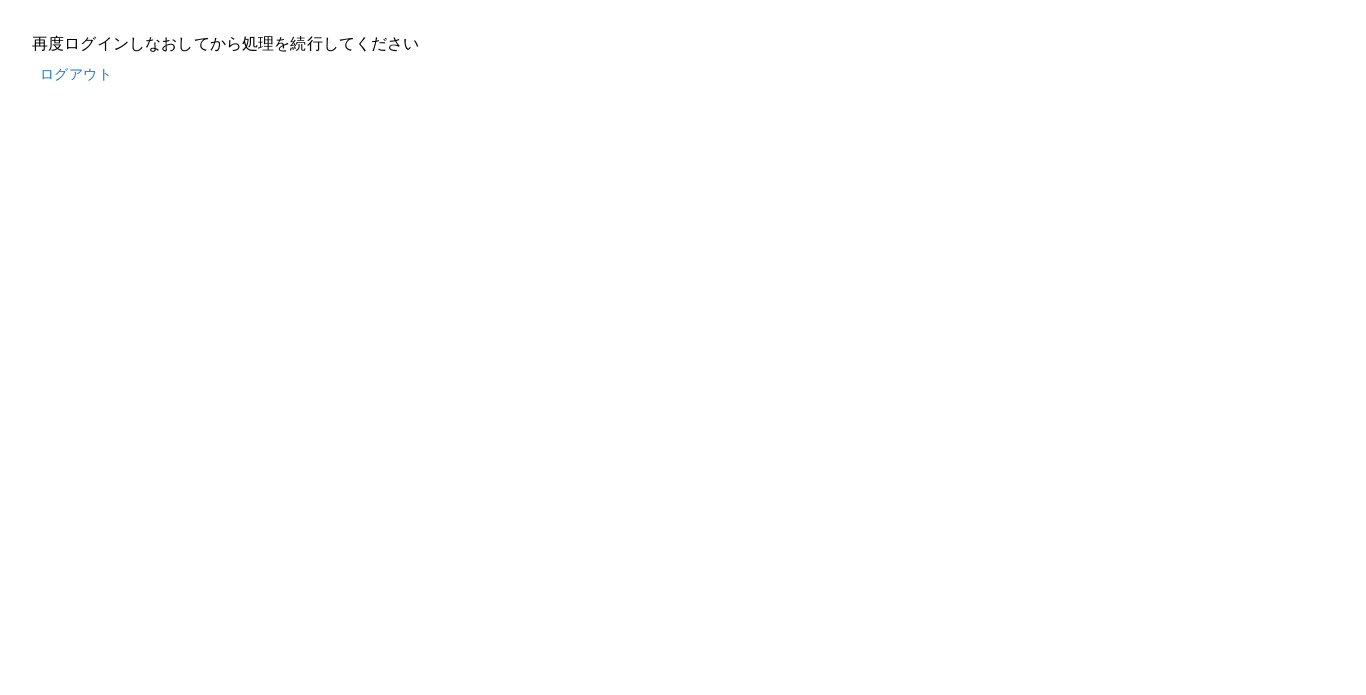 scroll, scrollTop: 0, scrollLeft: 0, axis: both 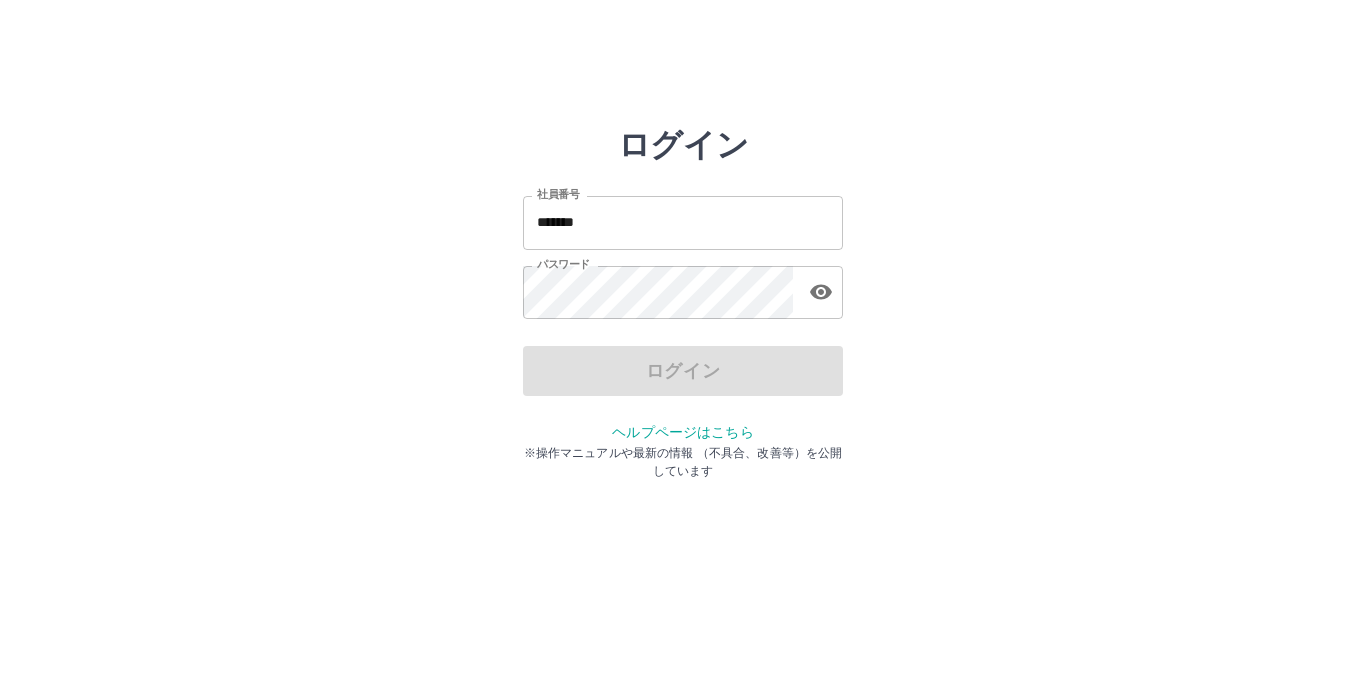 click on "*******" at bounding box center [683, 222] 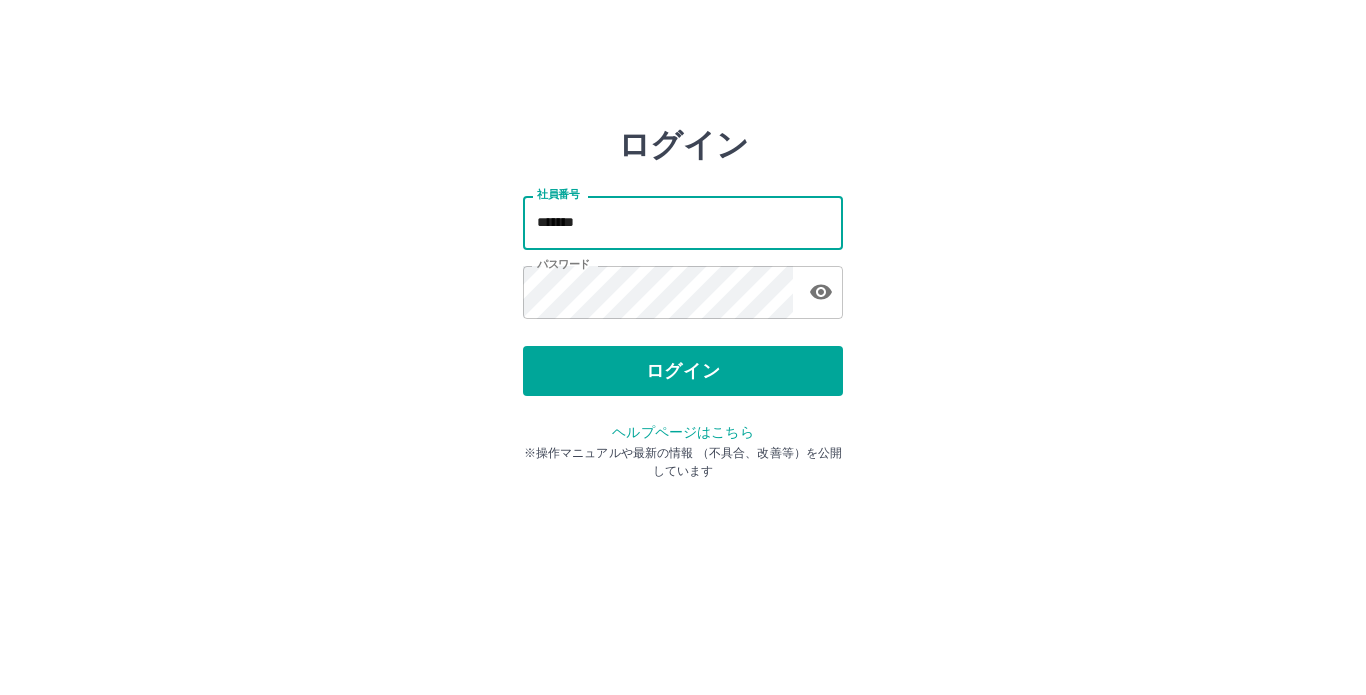 type on "*******" 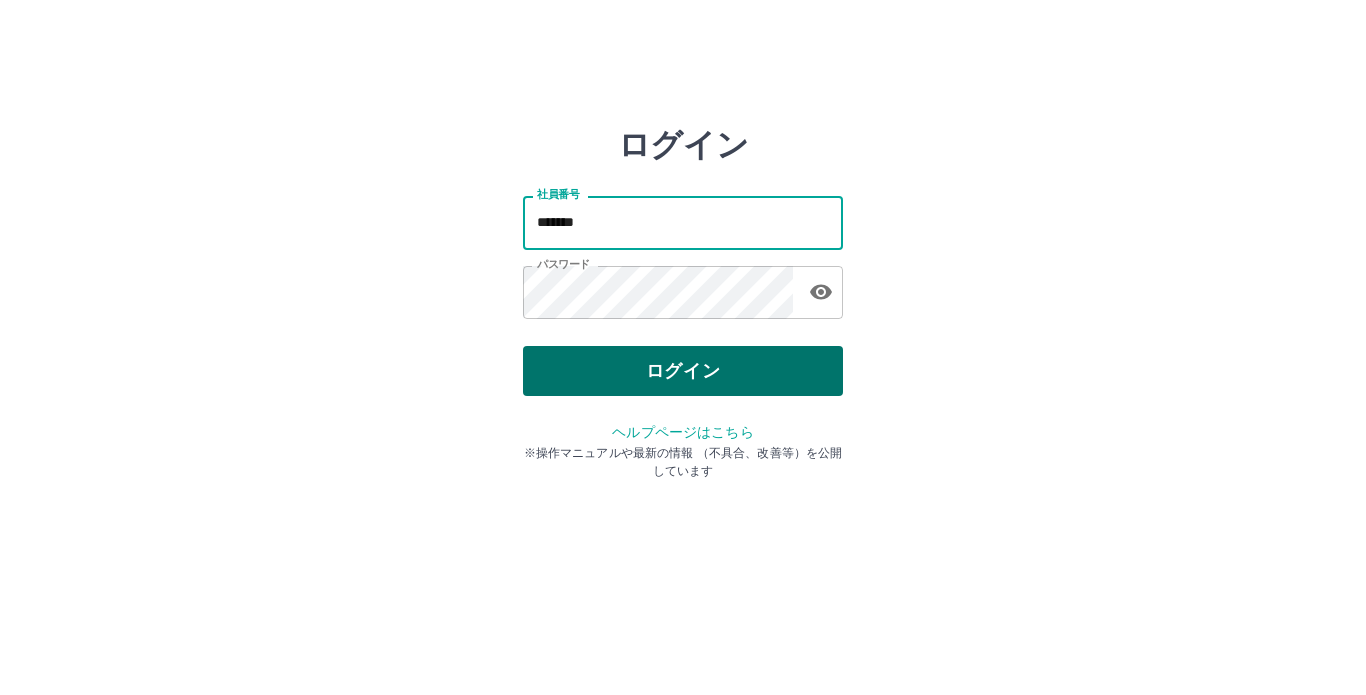 click on "ログイン" at bounding box center (683, 371) 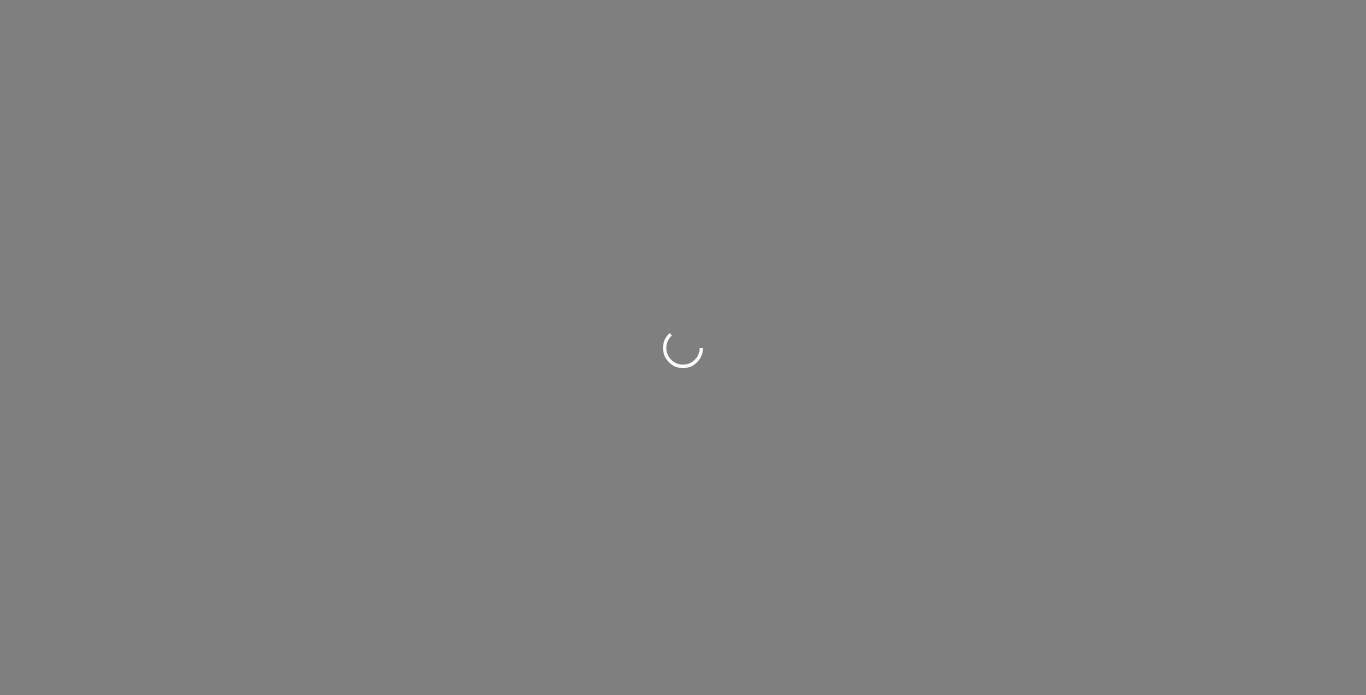 scroll, scrollTop: 0, scrollLeft: 0, axis: both 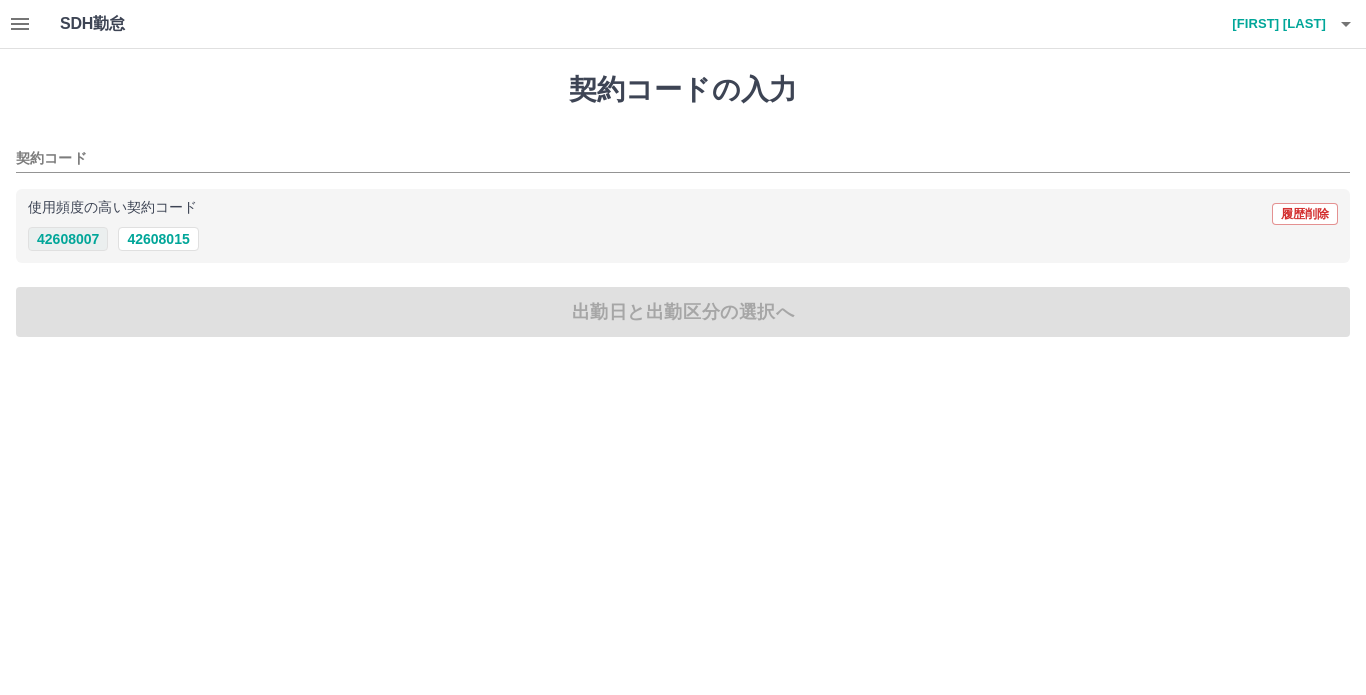 click on "42608007" at bounding box center [68, 239] 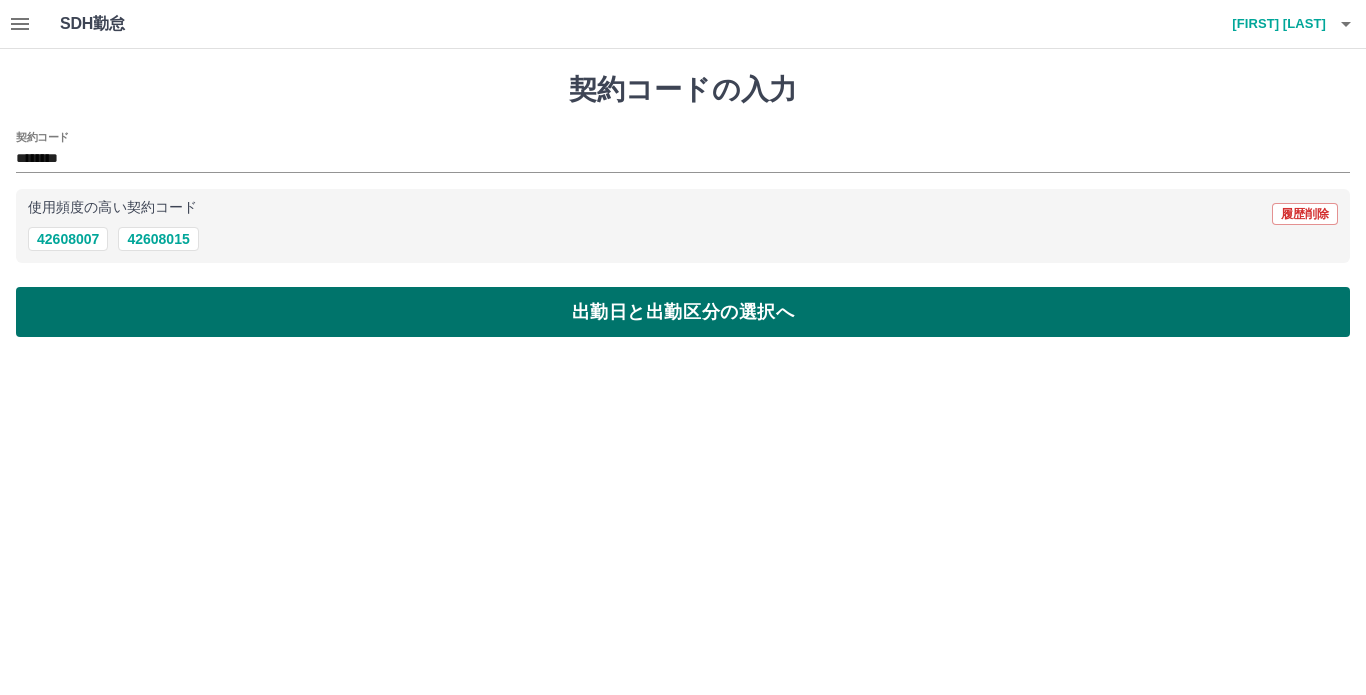 click on "出勤日と出勤区分の選択へ" at bounding box center [683, 312] 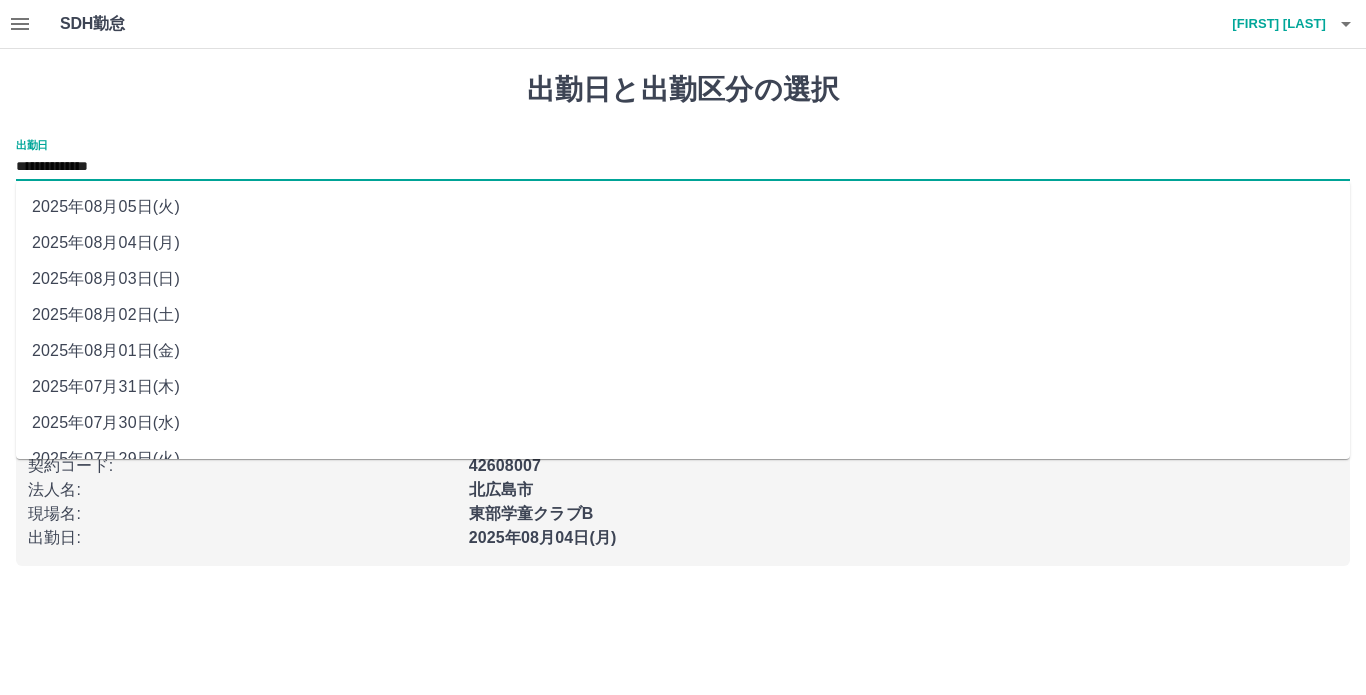 click on "**********" at bounding box center (683, 167) 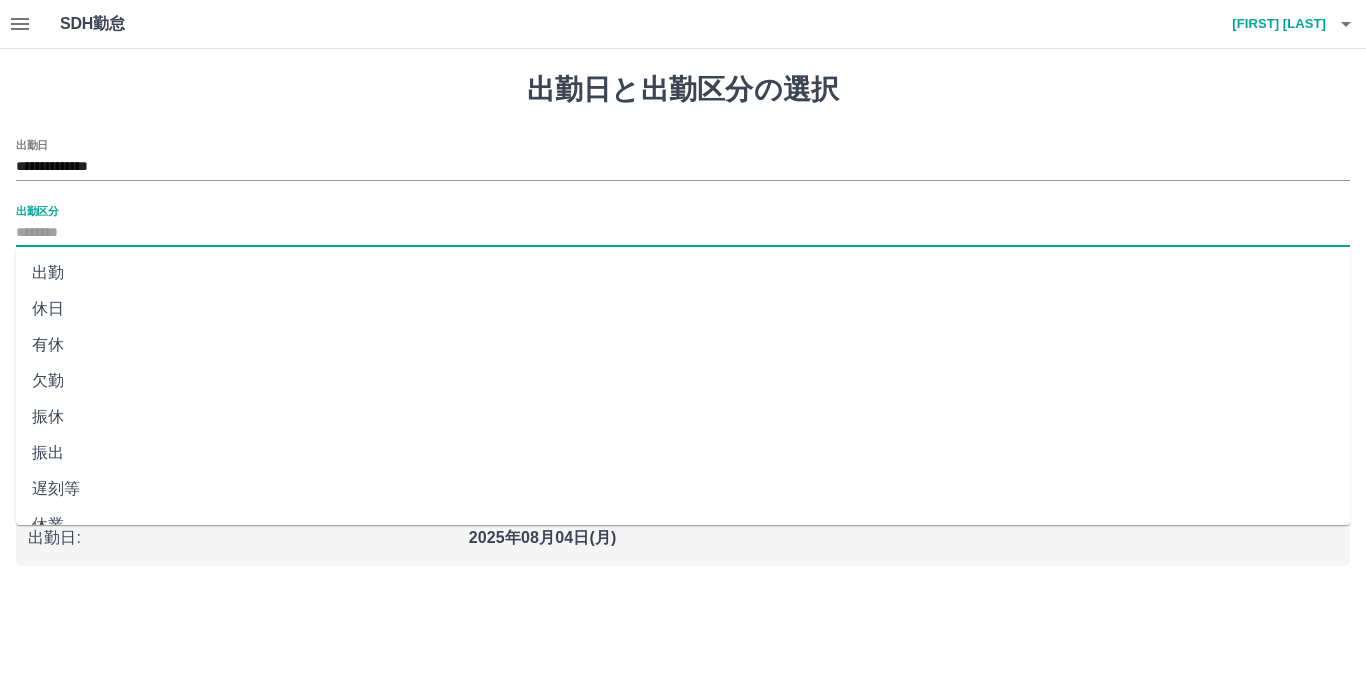 click on "出勤区分" at bounding box center (683, 233) 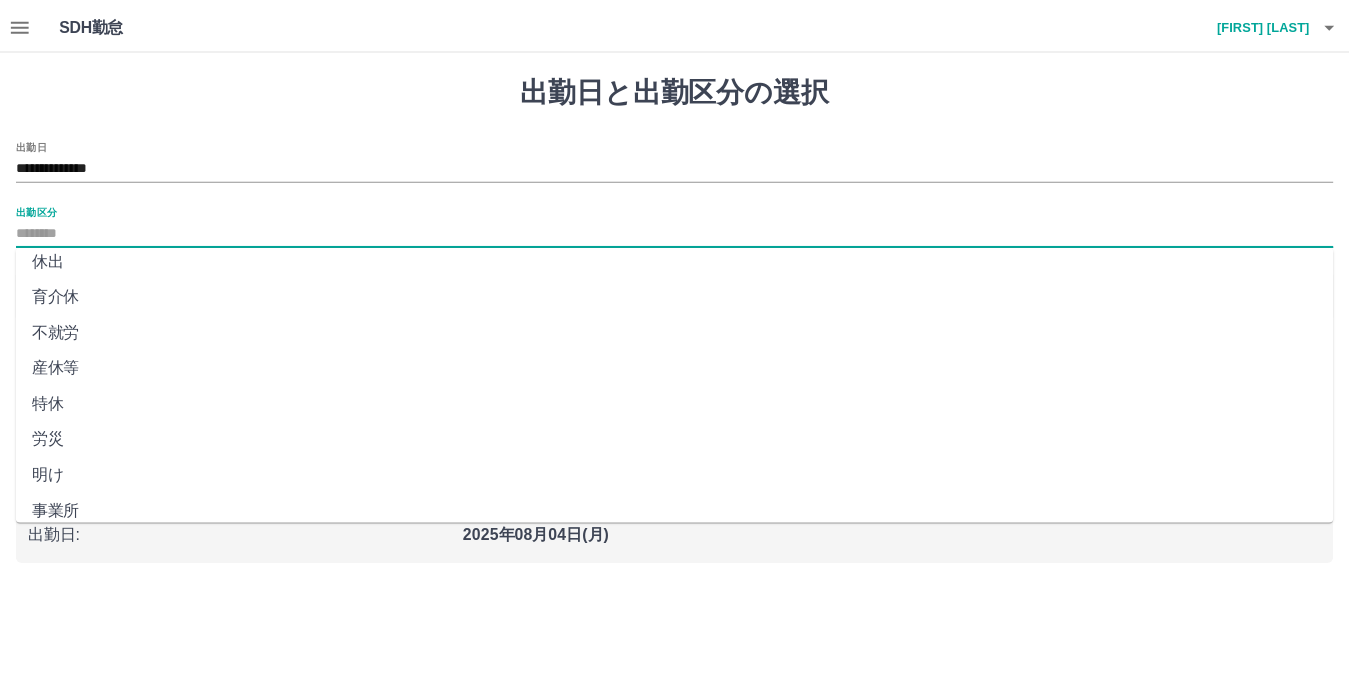 scroll, scrollTop: 386, scrollLeft: 0, axis: vertical 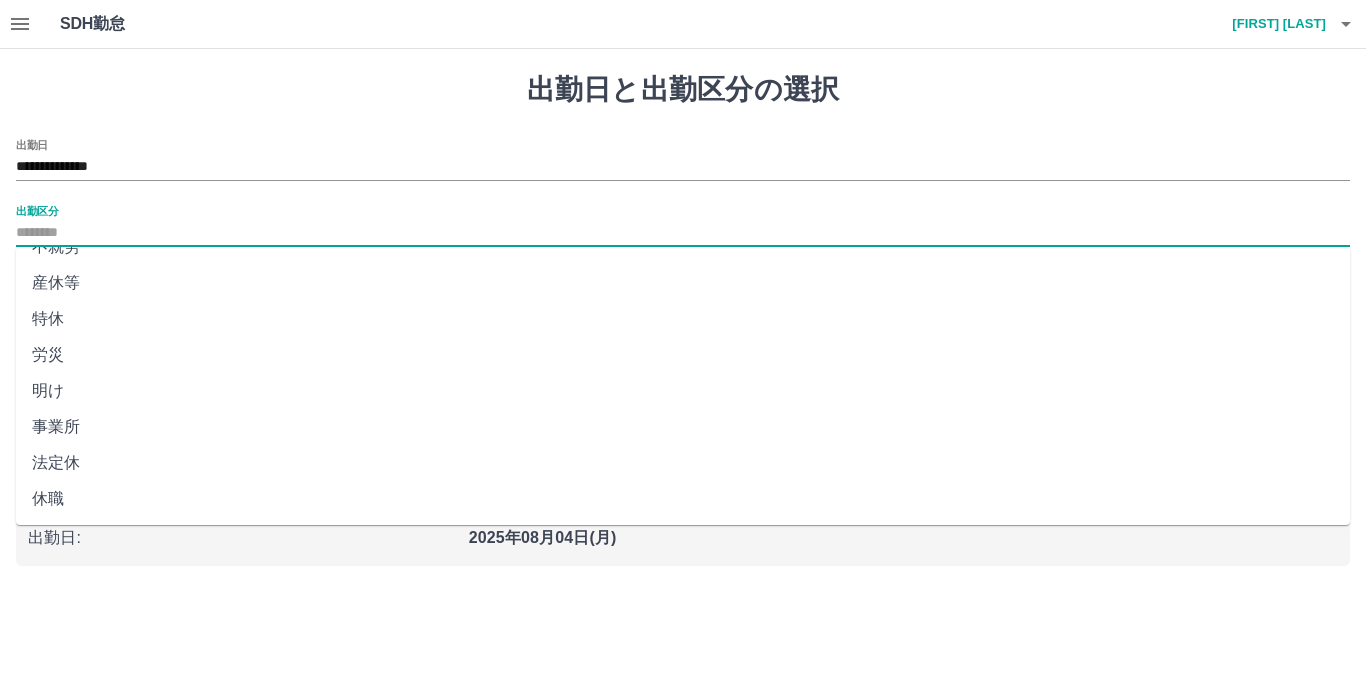drag, startPoint x: 58, startPoint y: 453, endPoint x: 70, endPoint y: 467, distance: 18.439089 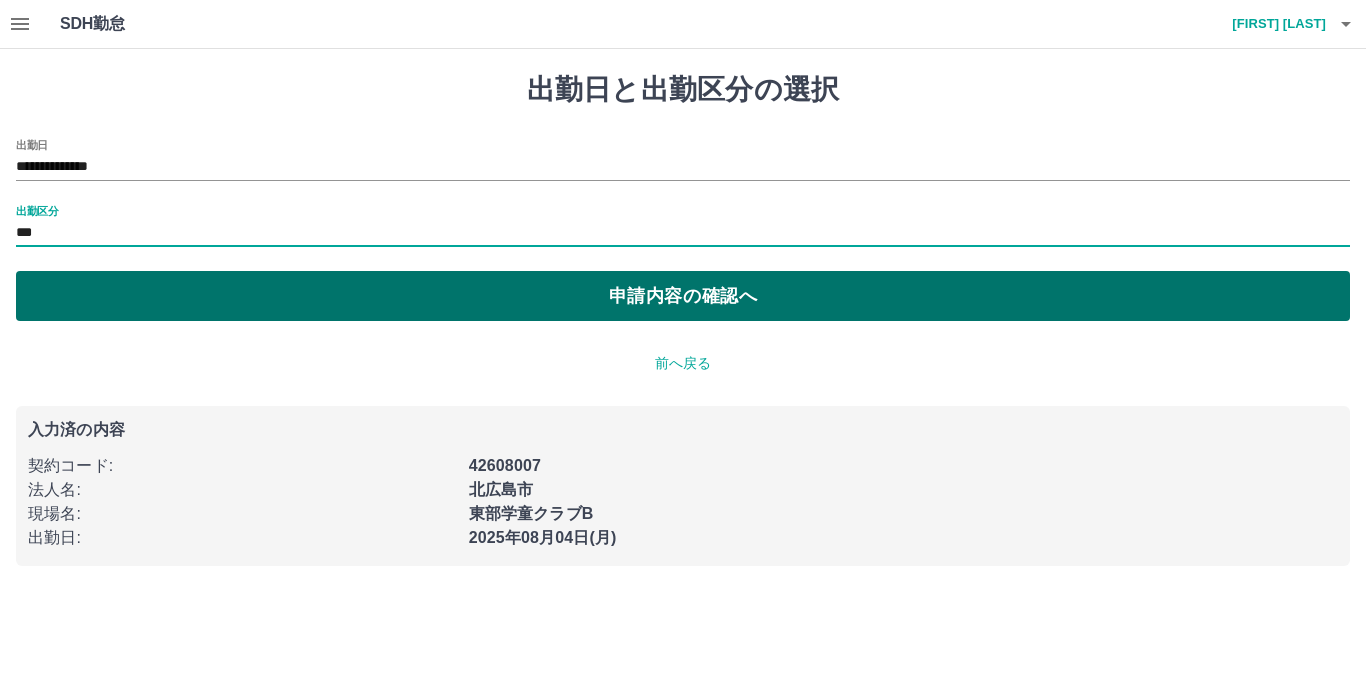 click on "申請内容の確認へ" at bounding box center (683, 296) 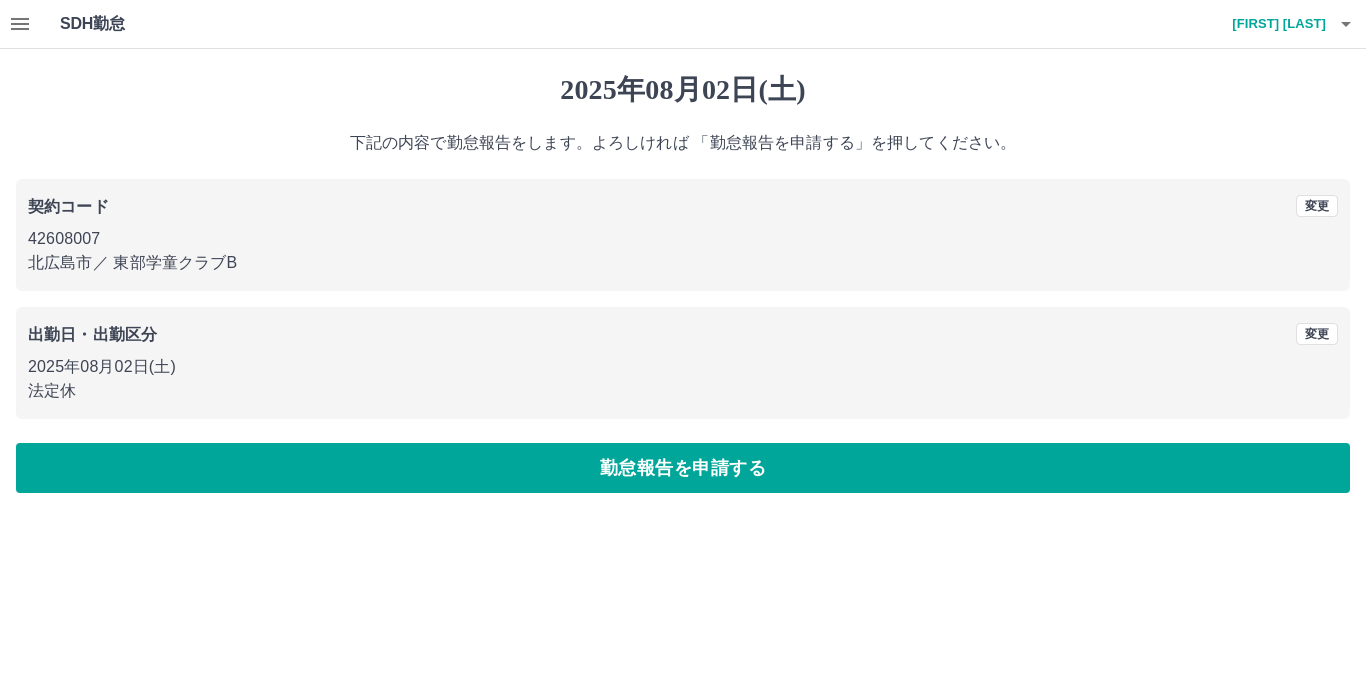 click on "勤怠報告を申請する" at bounding box center (683, 468) 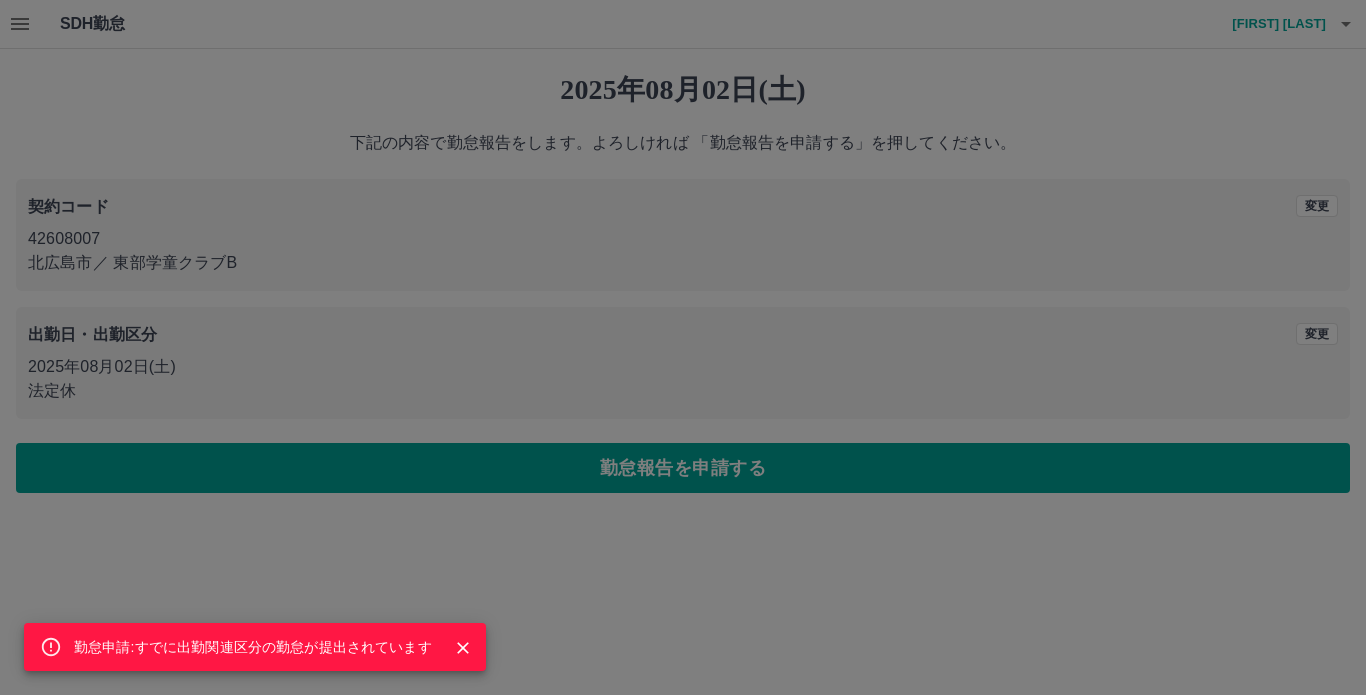 click 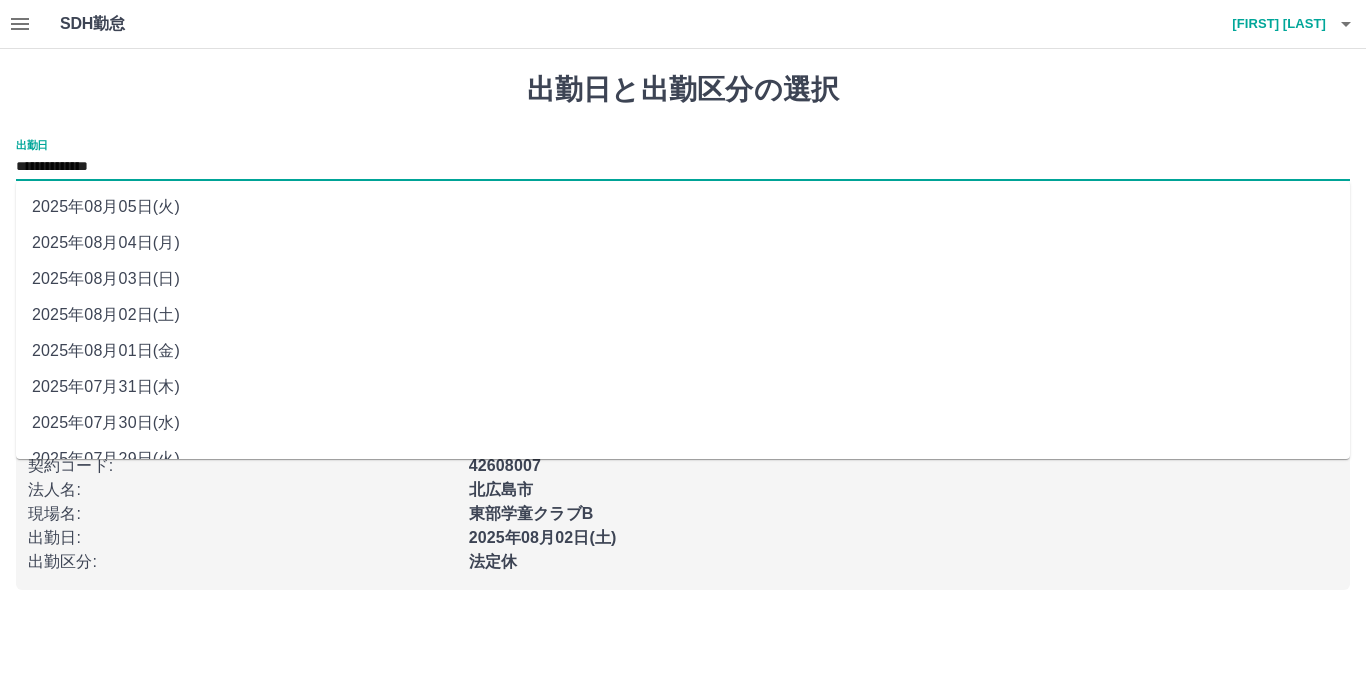 click on "**********" at bounding box center [683, 167] 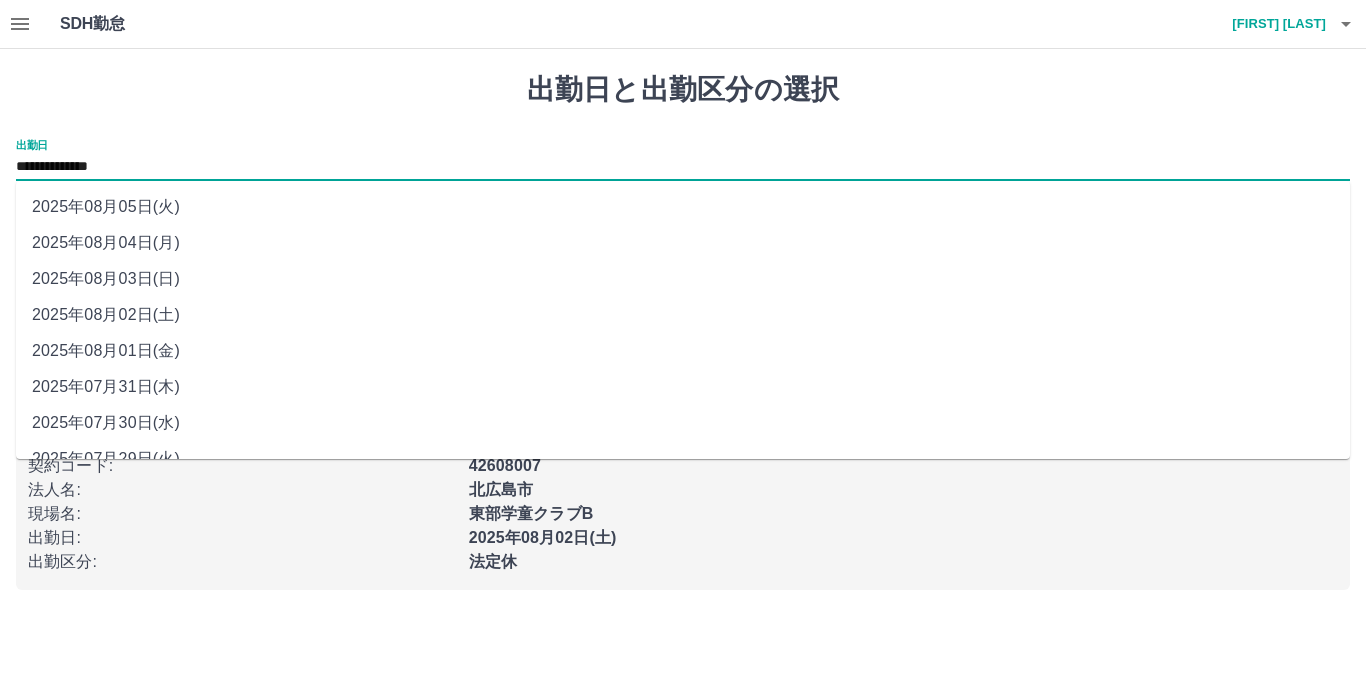 click on "2025年08月03日(日)" at bounding box center [683, 279] 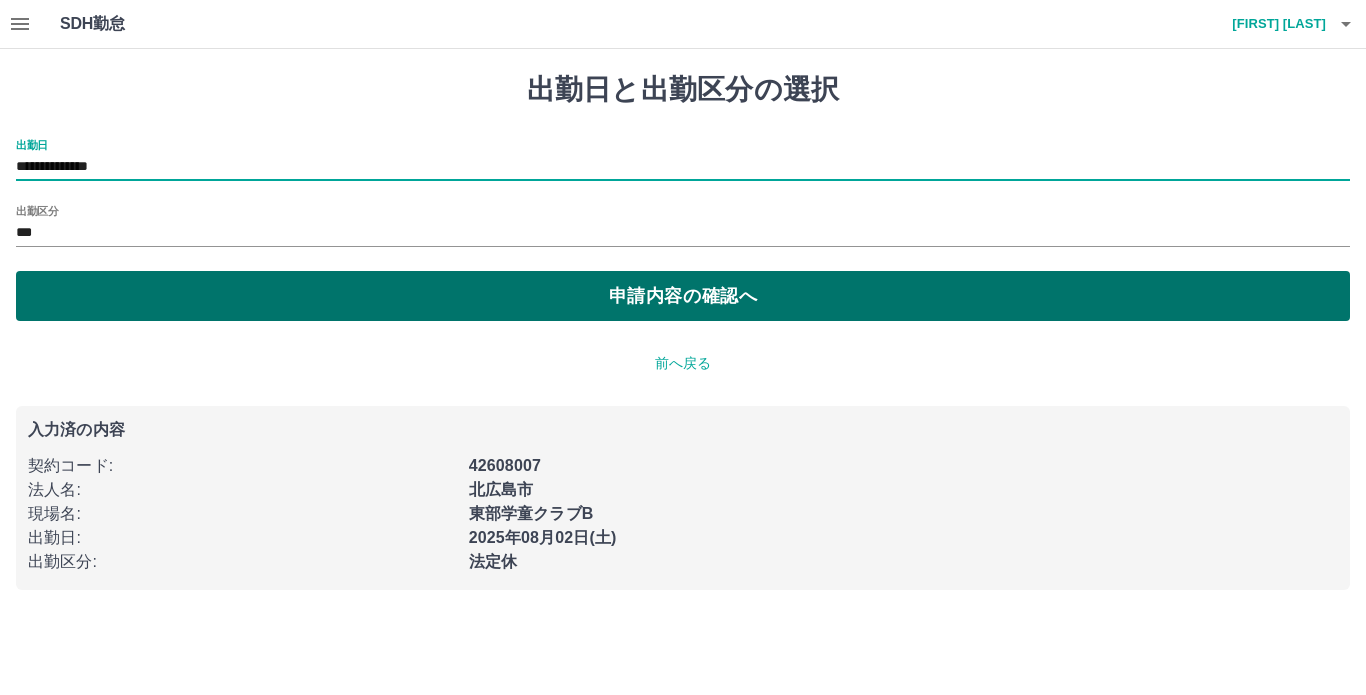 click on "申請内容の確認へ" at bounding box center [683, 296] 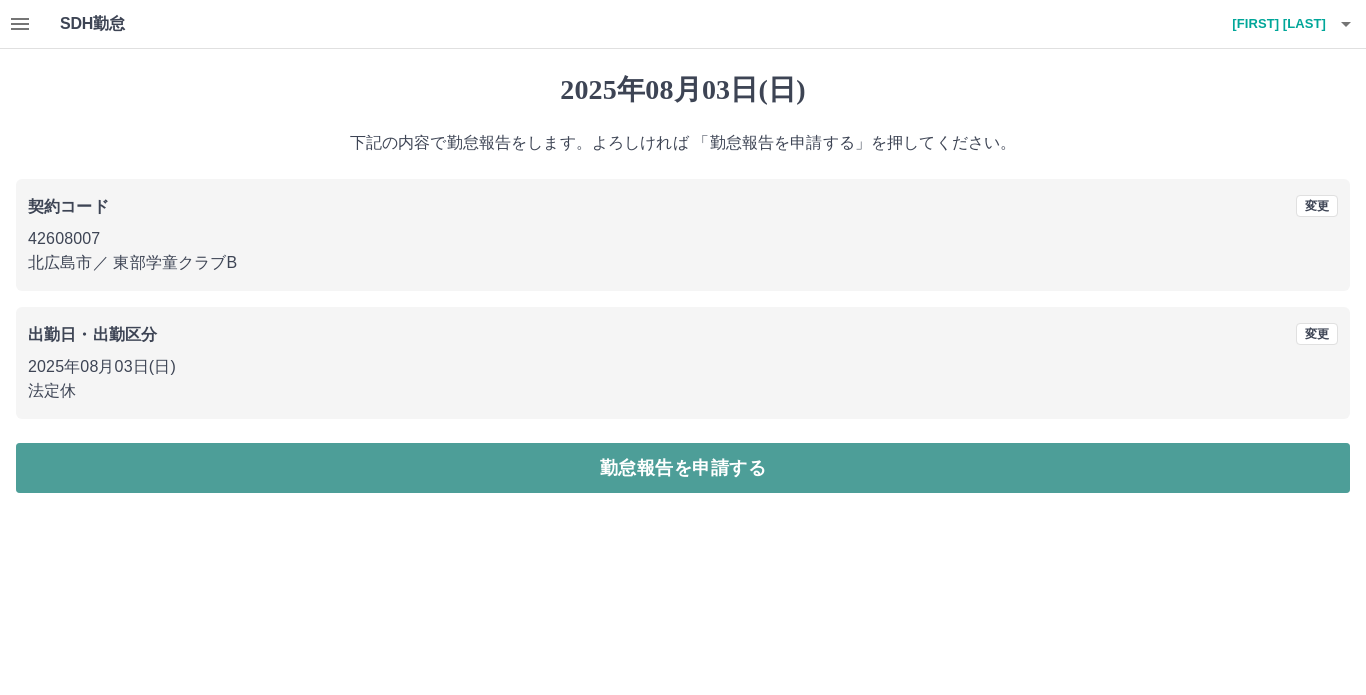 click on "勤怠報告を申請する" at bounding box center [683, 468] 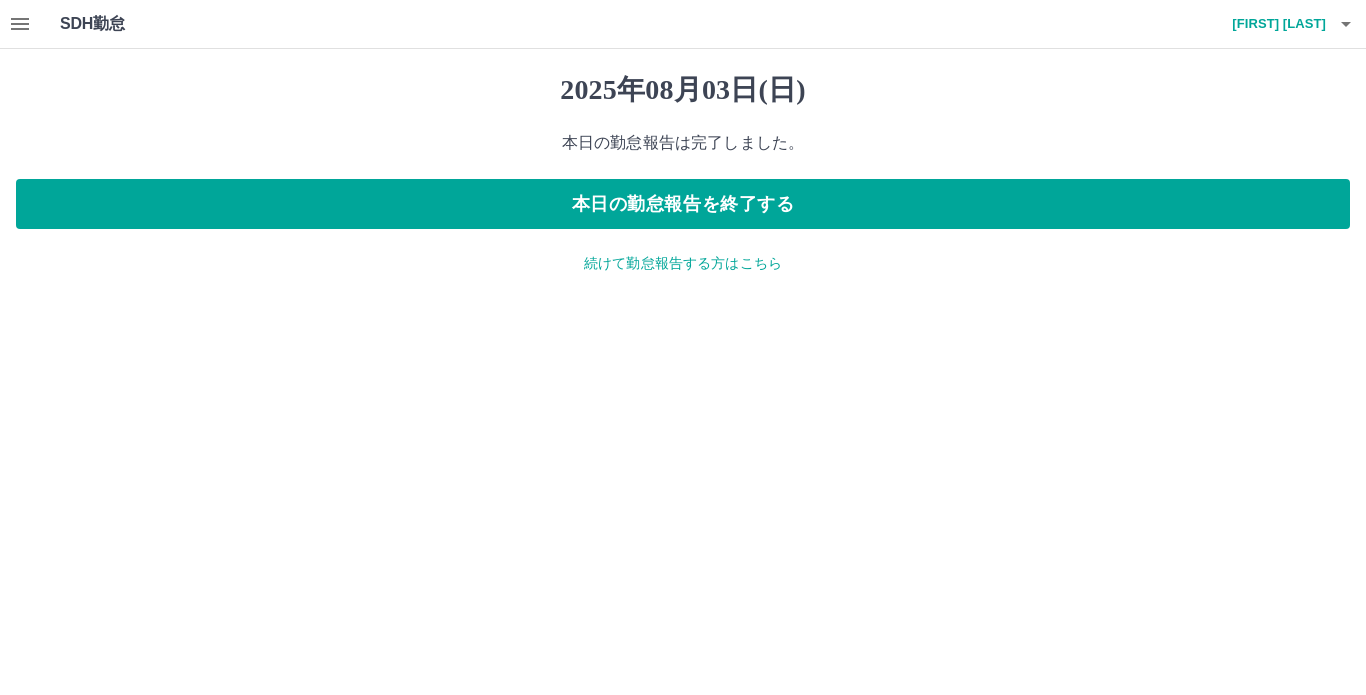 click on "続けて勤怠報告する方はこちら" at bounding box center [683, 263] 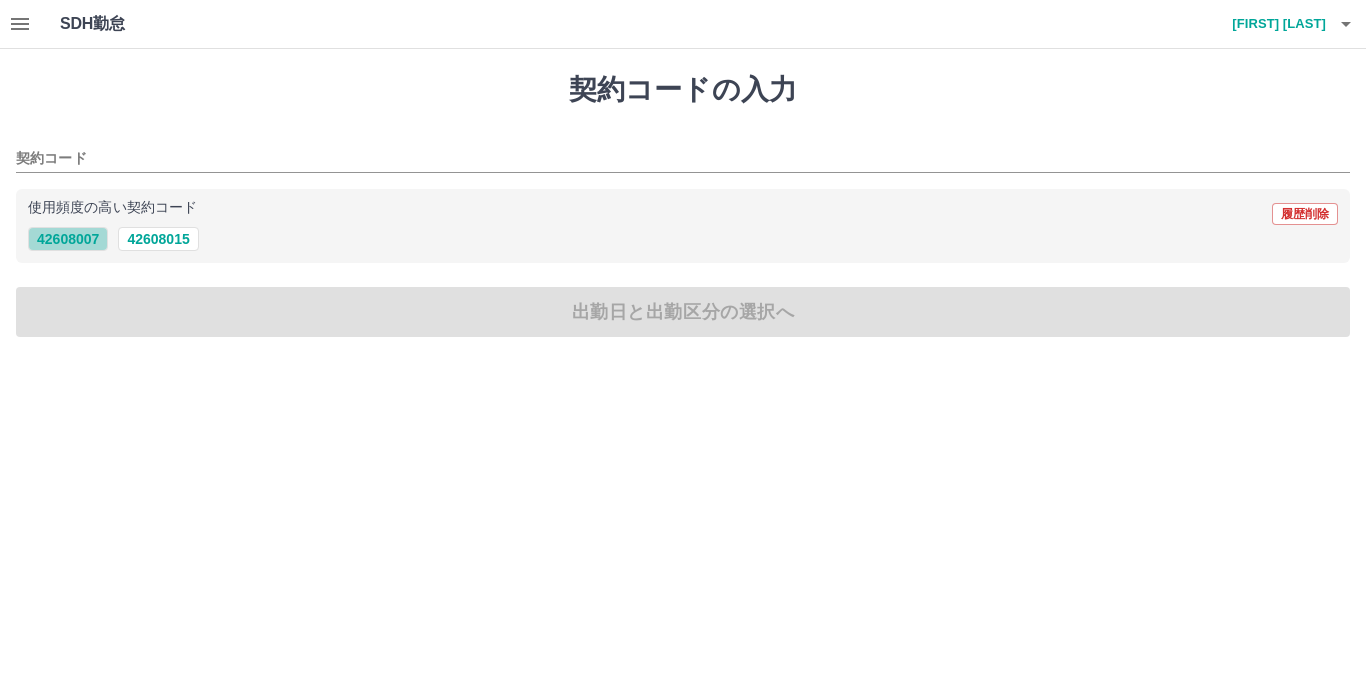 click on "42608007" at bounding box center [68, 239] 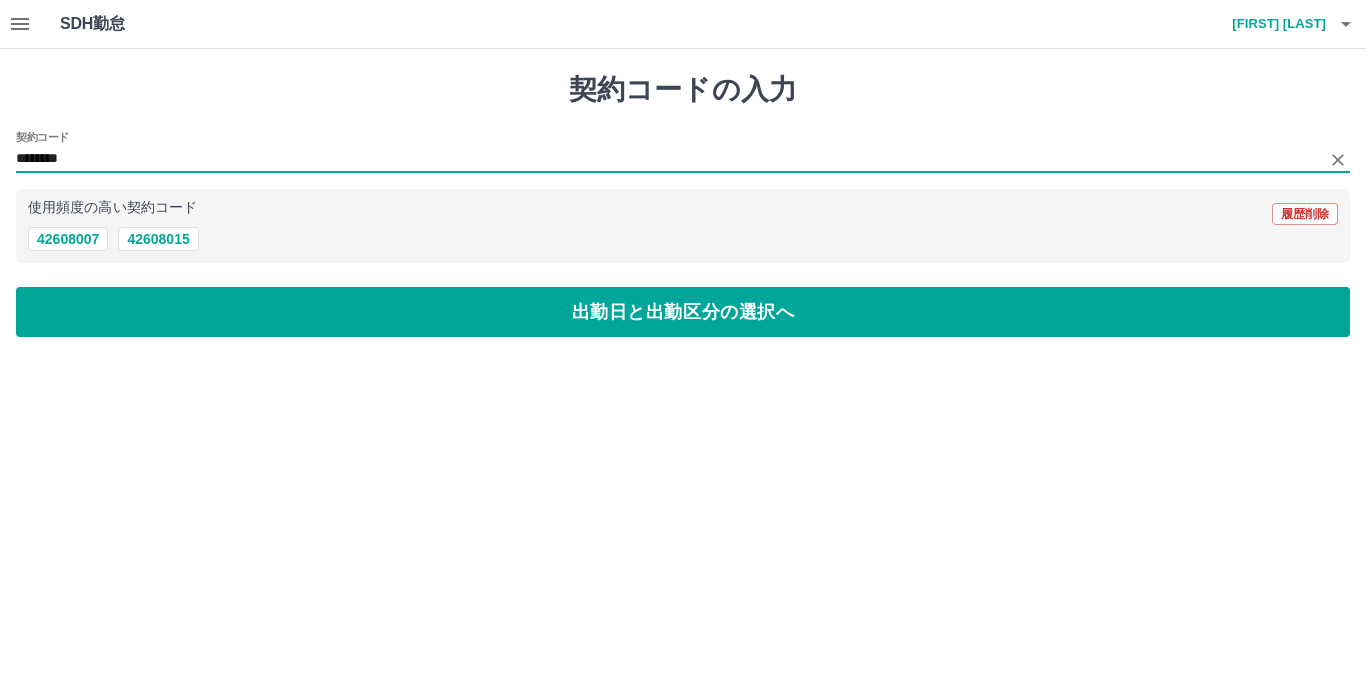 click on "********" at bounding box center (668, 159) 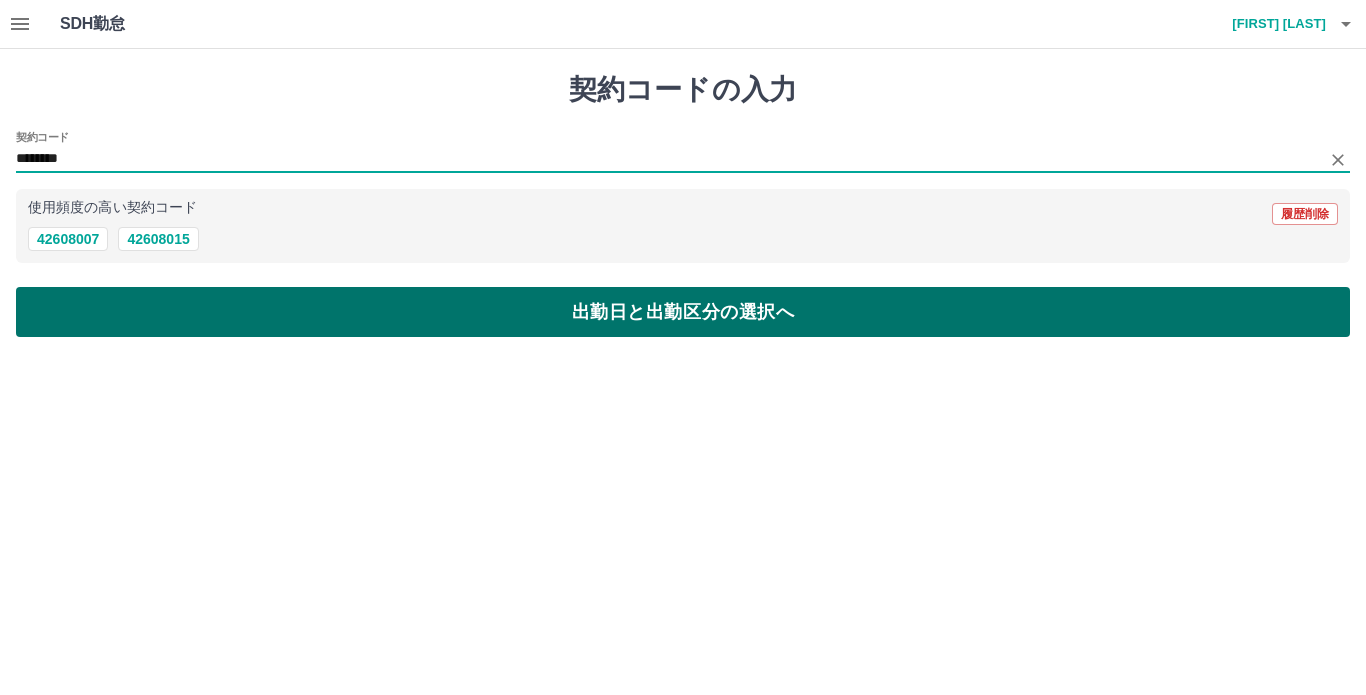 click on "出勤日と出勤区分の選択へ" at bounding box center (683, 312) 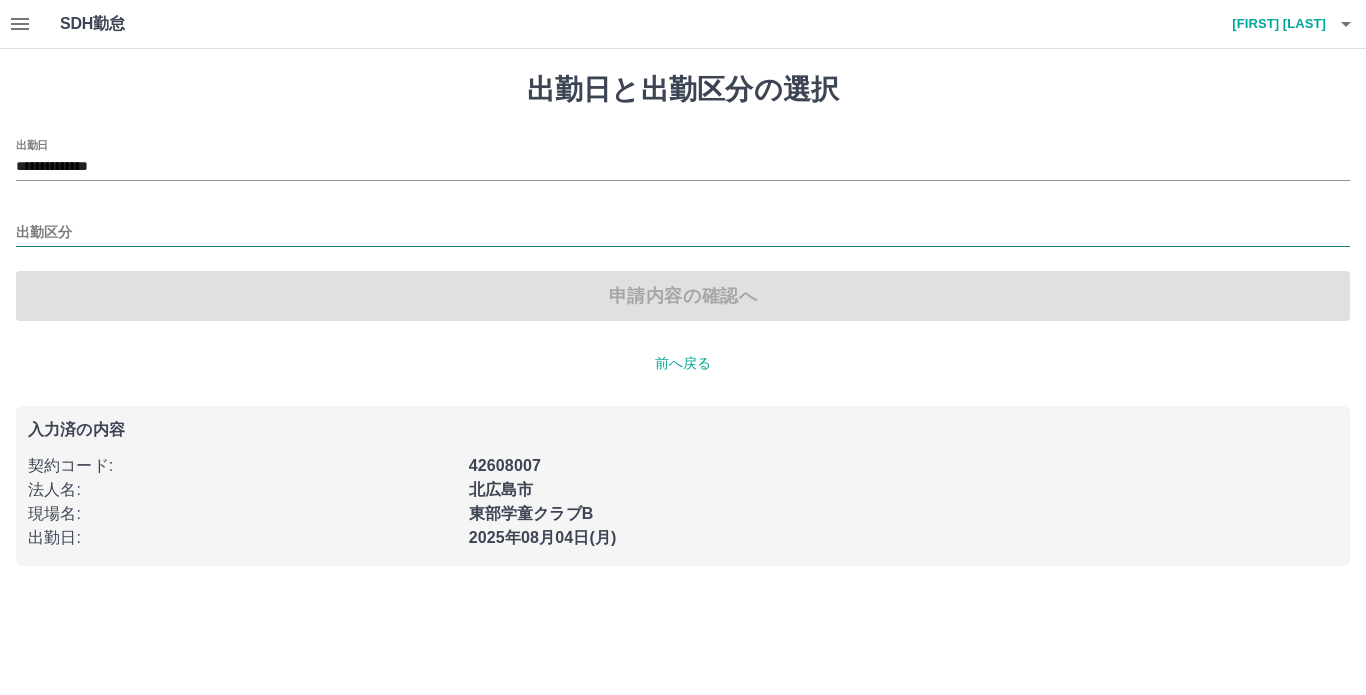 click on "出勤区分" at bounding box center [683, 233] 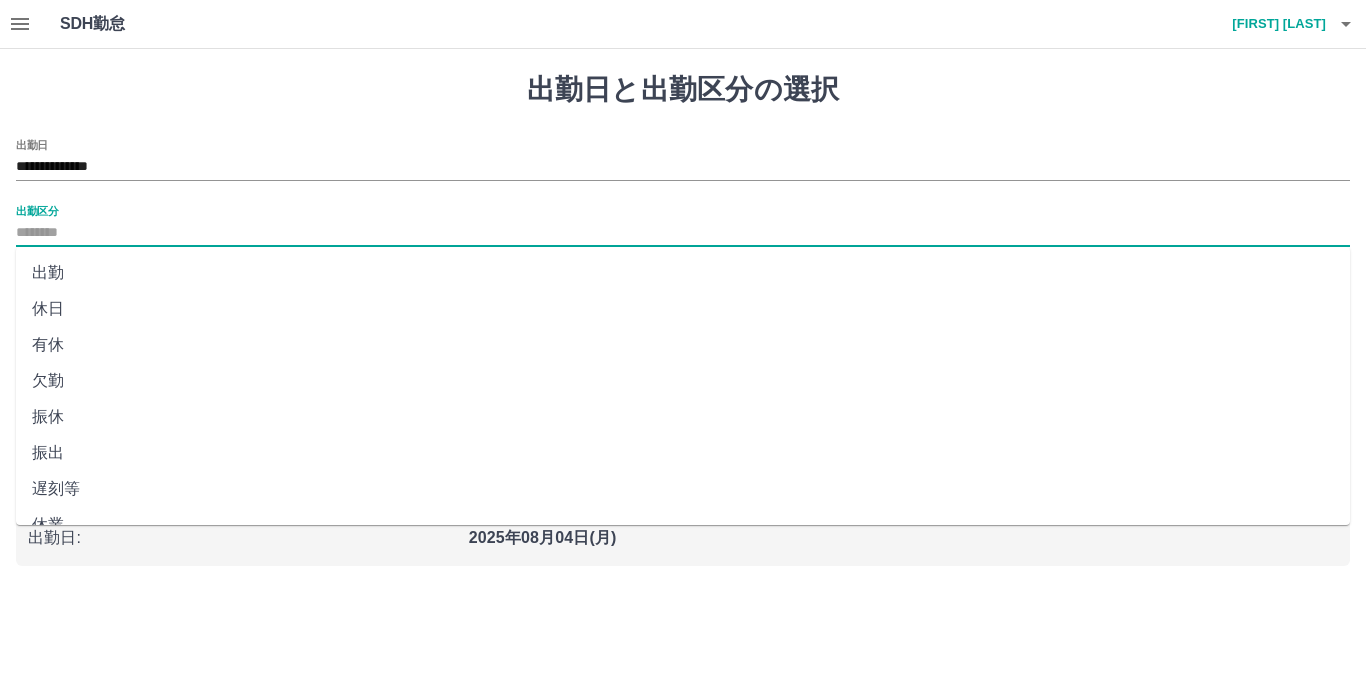 click on "出勤" at bounding box center [683, 273] 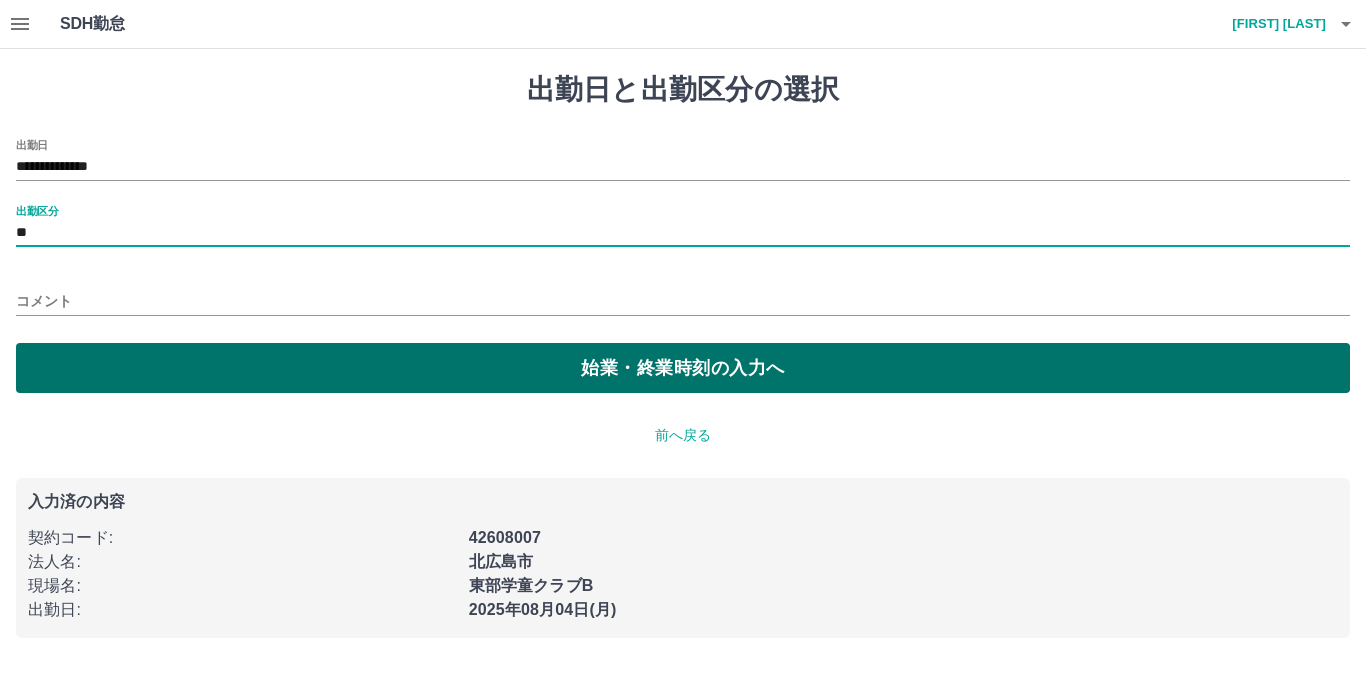 click on "始業・終業時刻の入力へ" at bounding box center (683, 368) 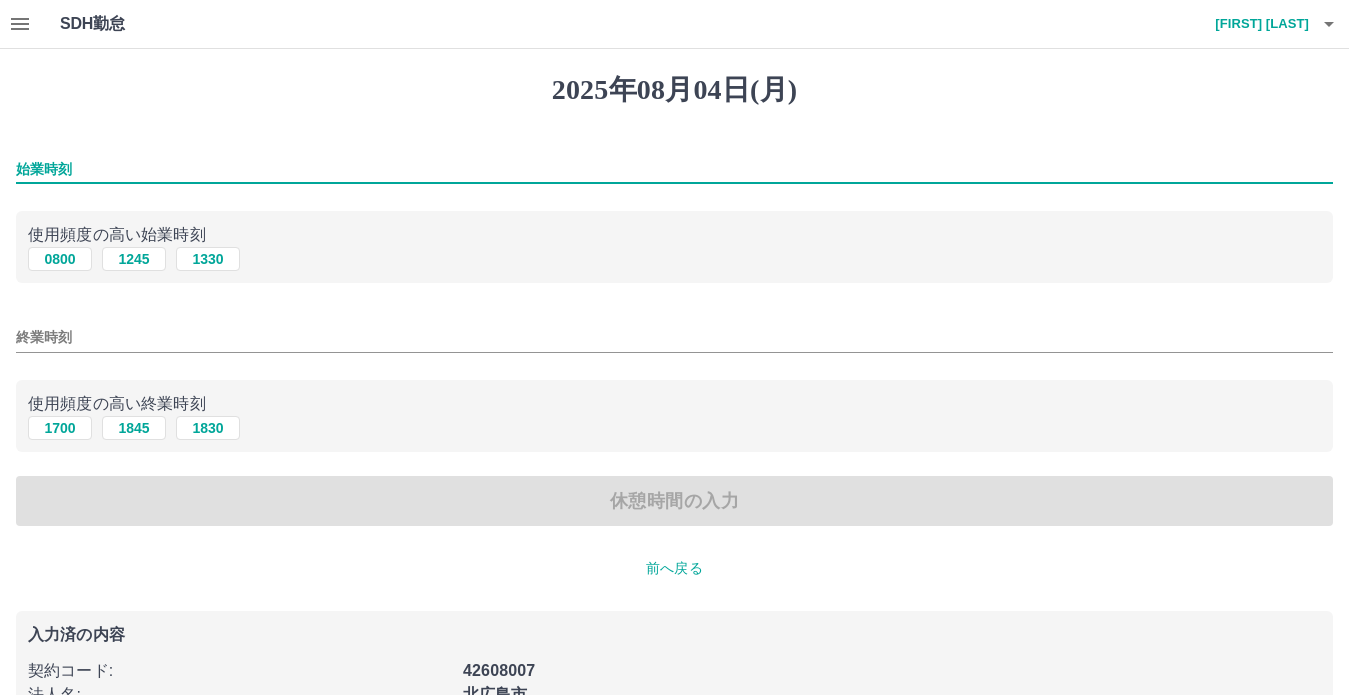 click on "始業時刻" at bounding box center [674, 169] 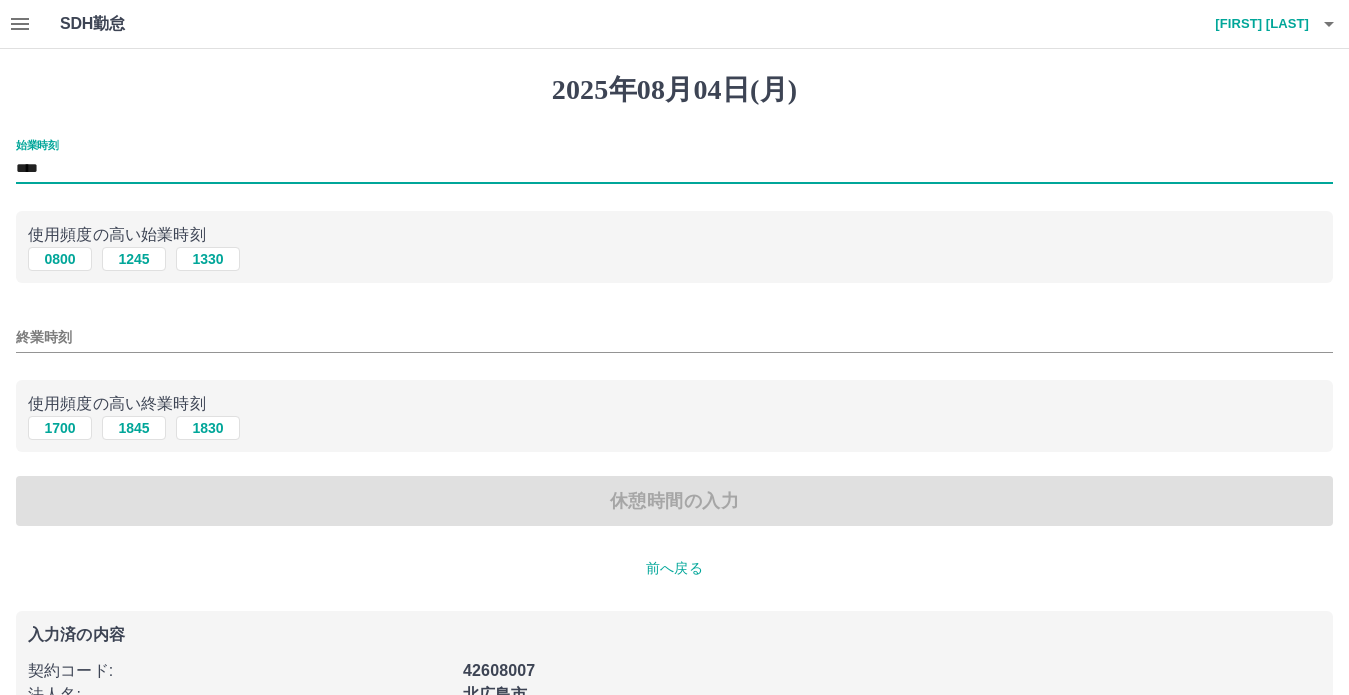 type on "****" 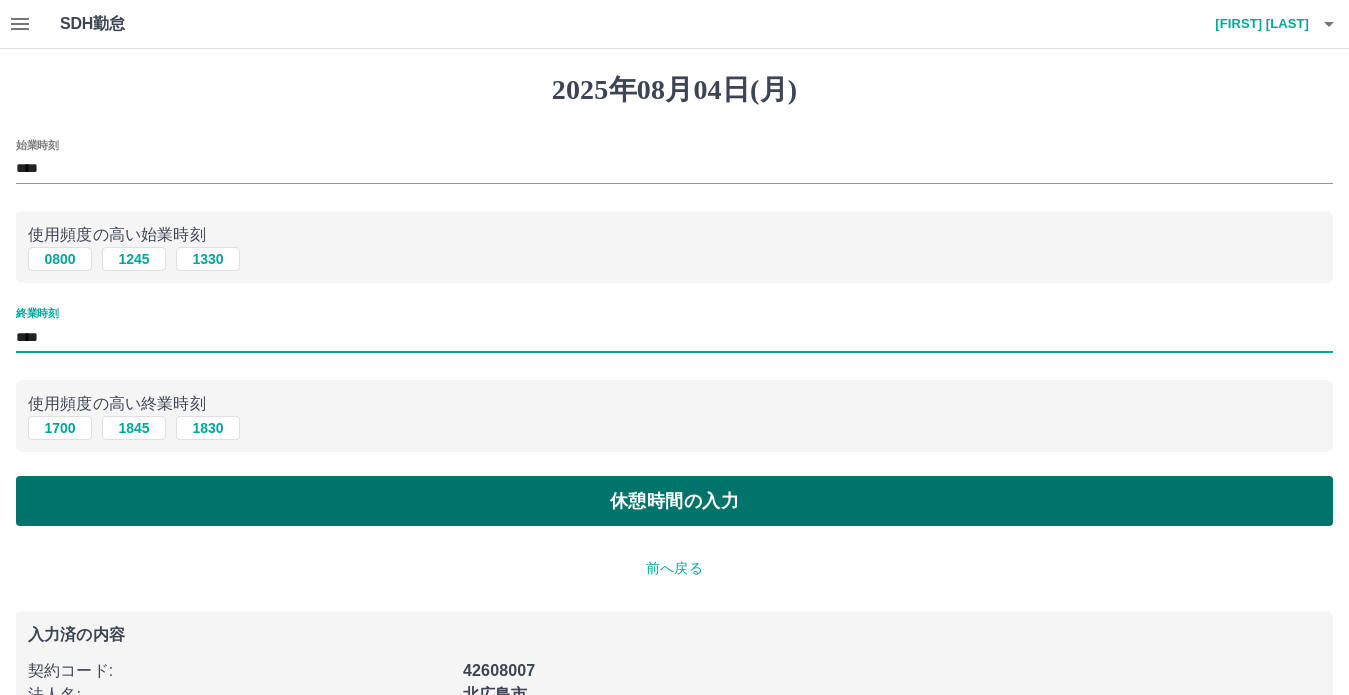 type on "****" 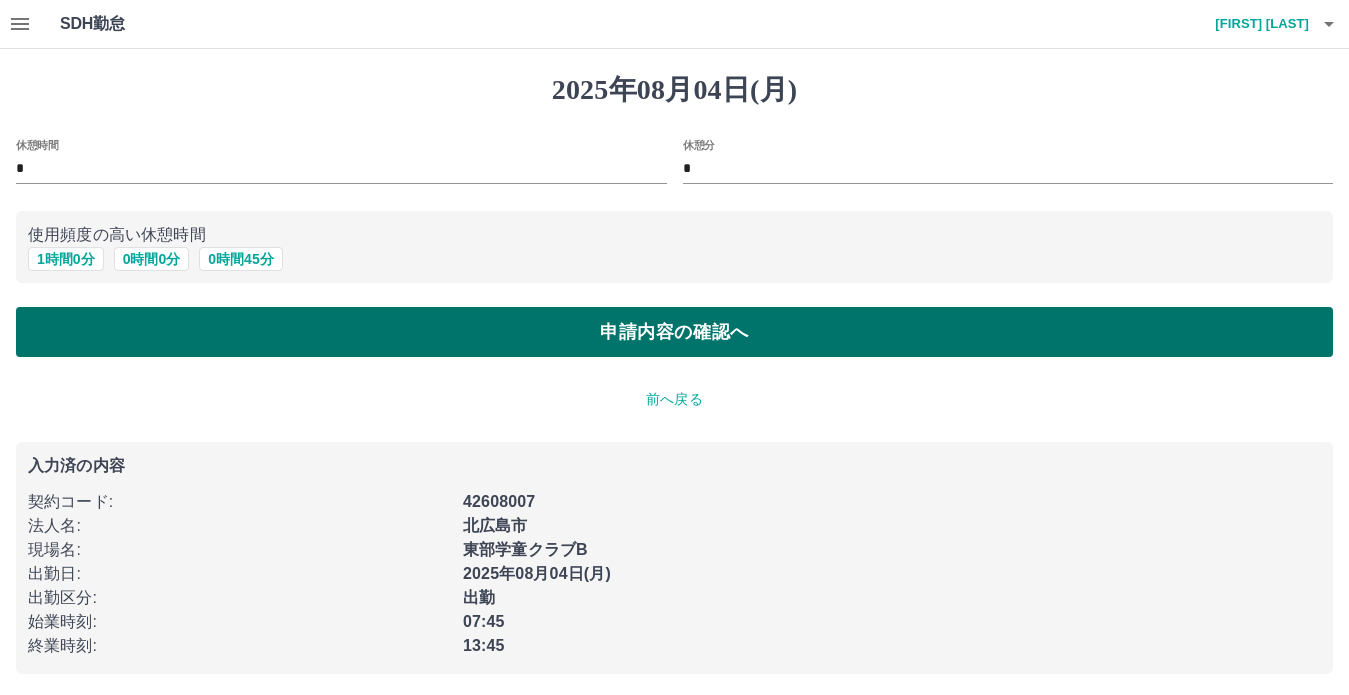 click on "申請内容の確認へ" at bounding box center (674, 332) 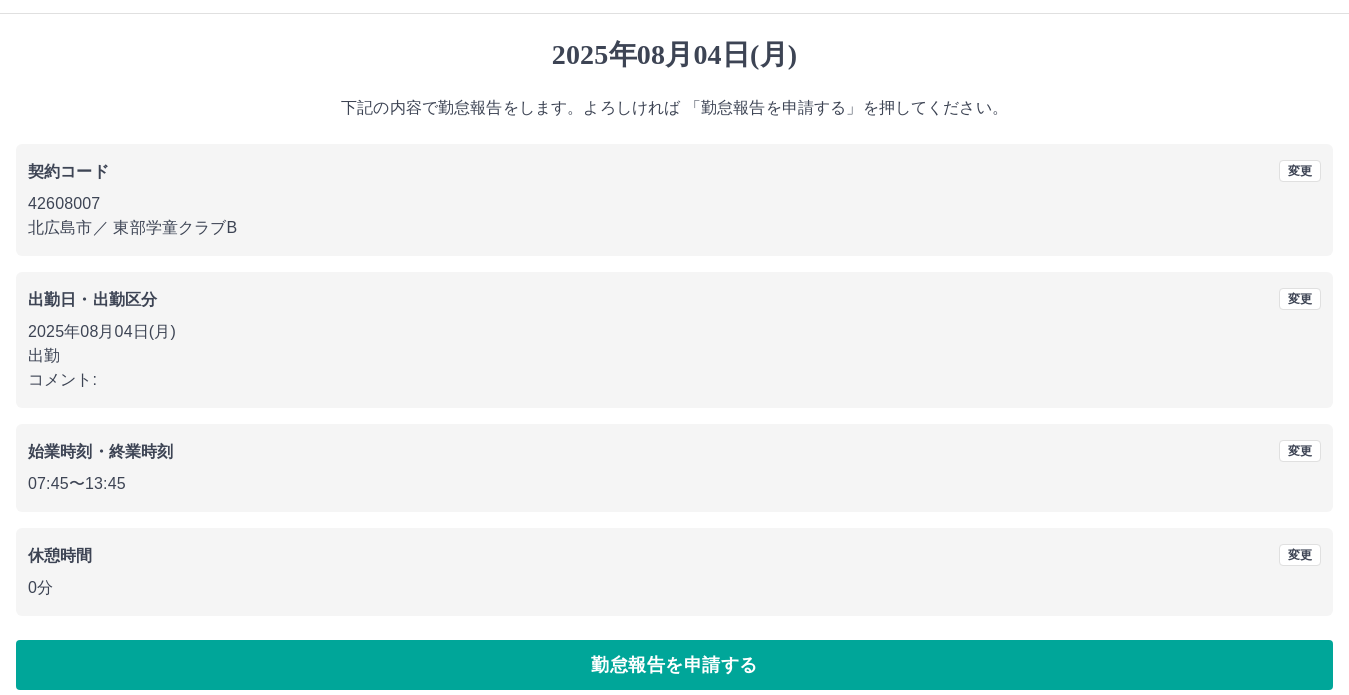 scroll, scrollTop: 54, scrollLeft: 0, axis: vertical 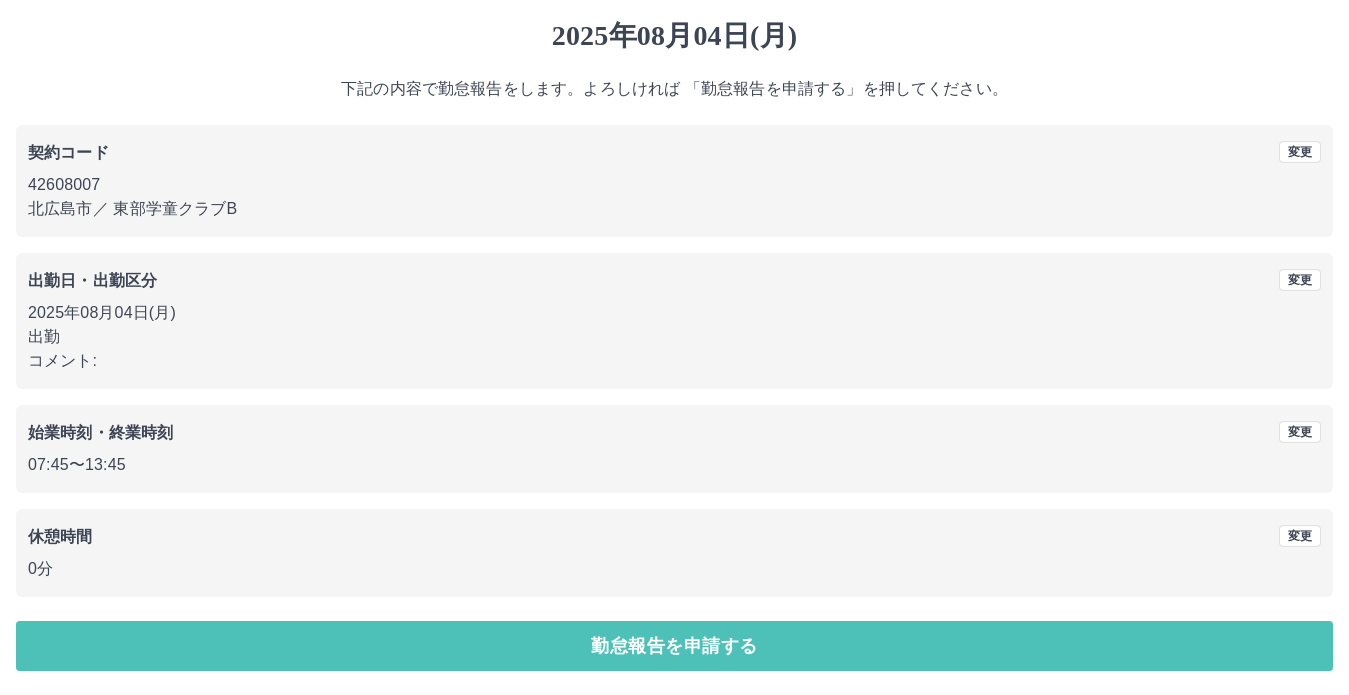 click on "勤怠報告を申請する" at bounding box center (674, 646) 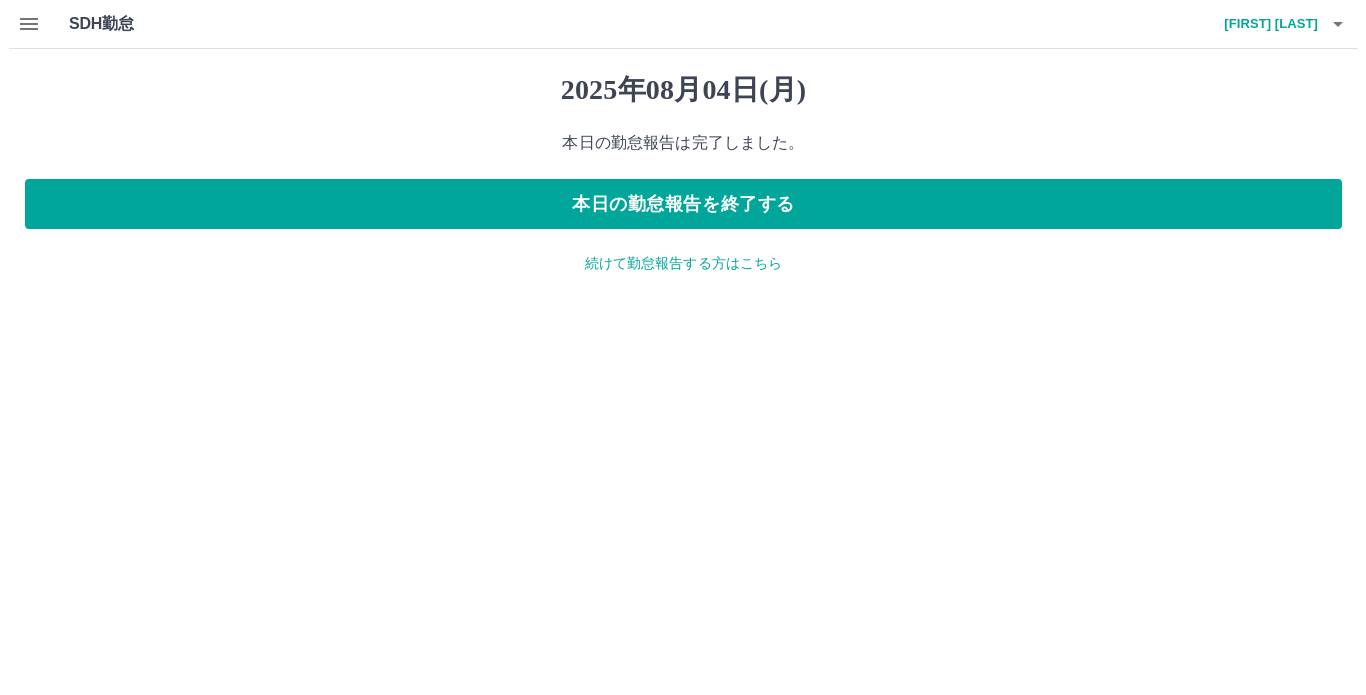 scroll, scrollTop: 0, scrollLeft: 0, axis: both 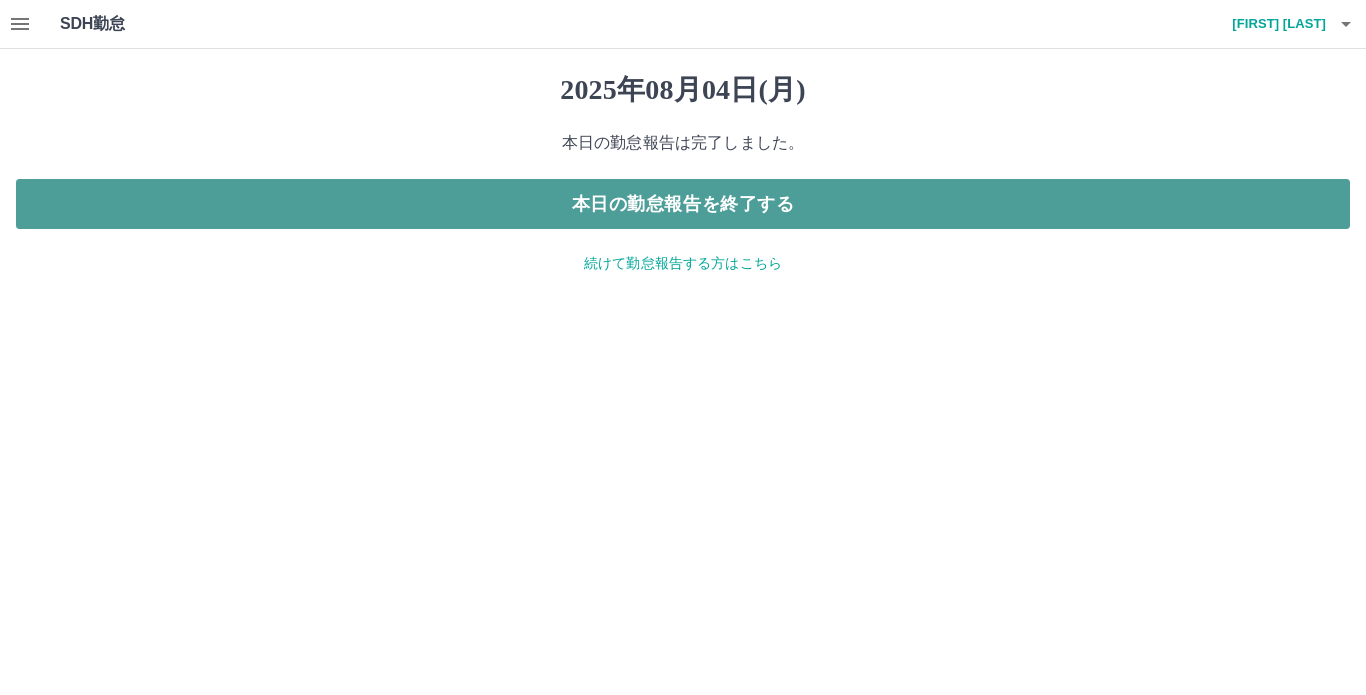 click on "本日の勤怠報告を終了する" at bounding box center (683, 204) 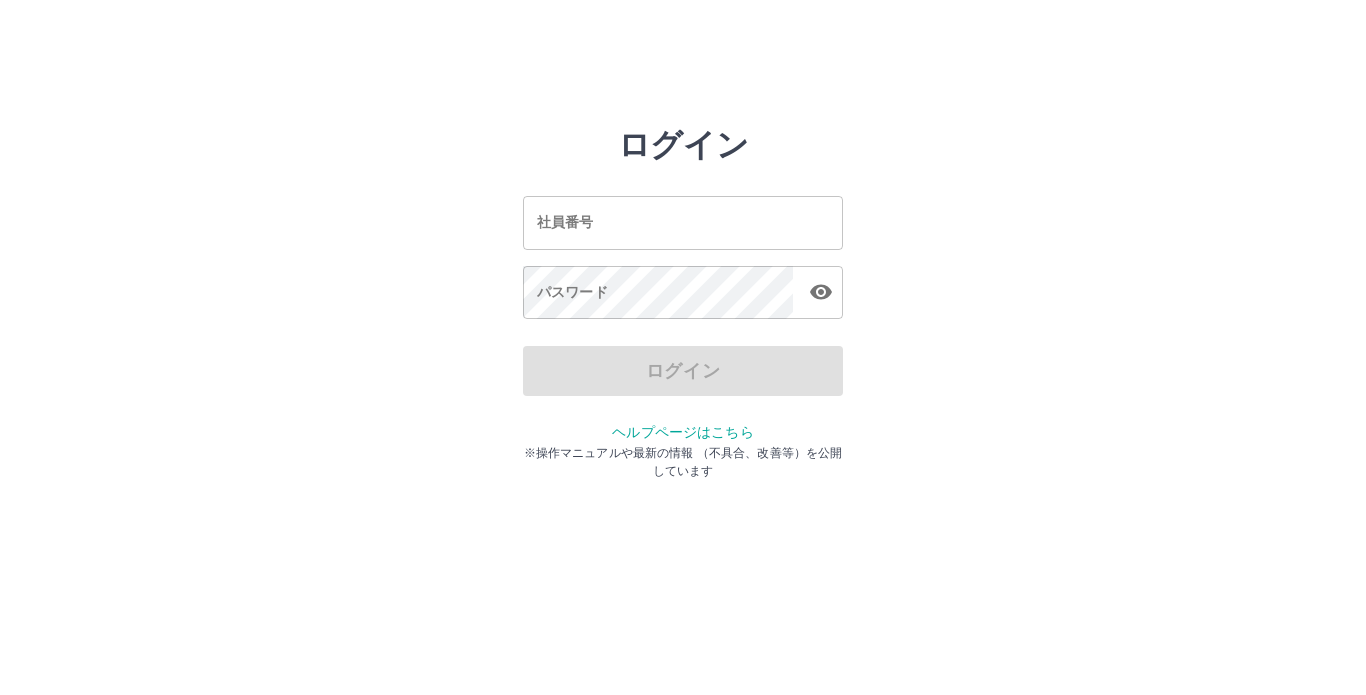 scroll, scrollTop: 0, scrollLeft: 0, axis: both 